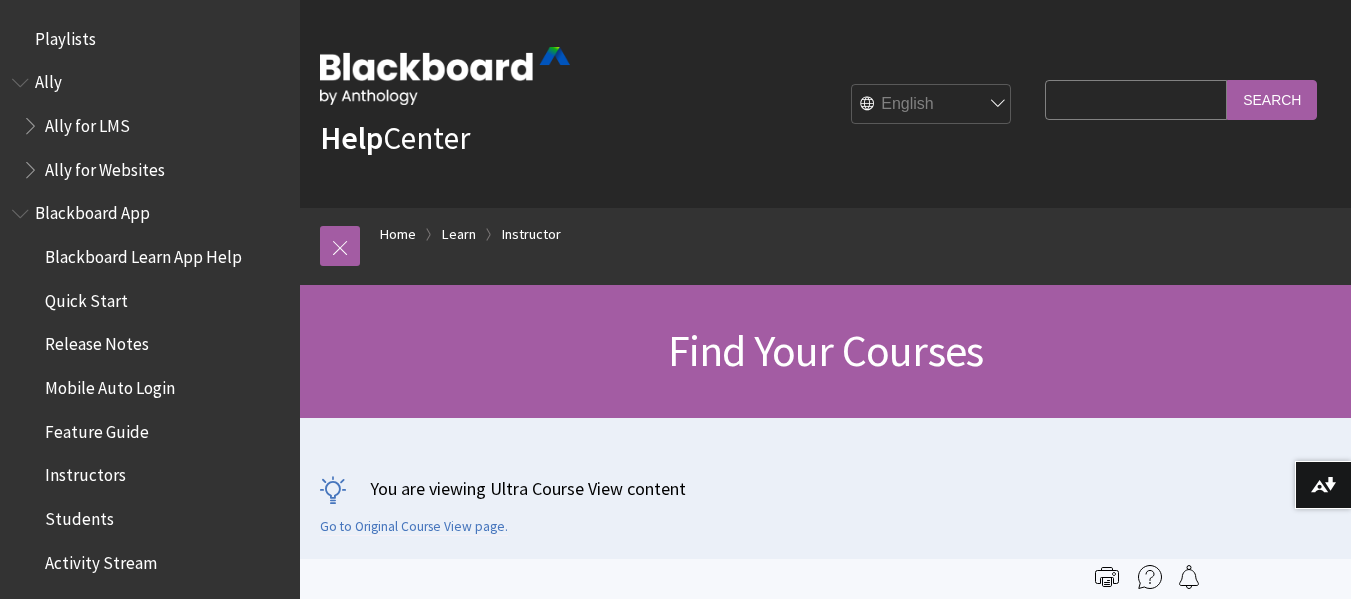 scroll, scrollTop: 0, scrollLeft: 0, axis: both 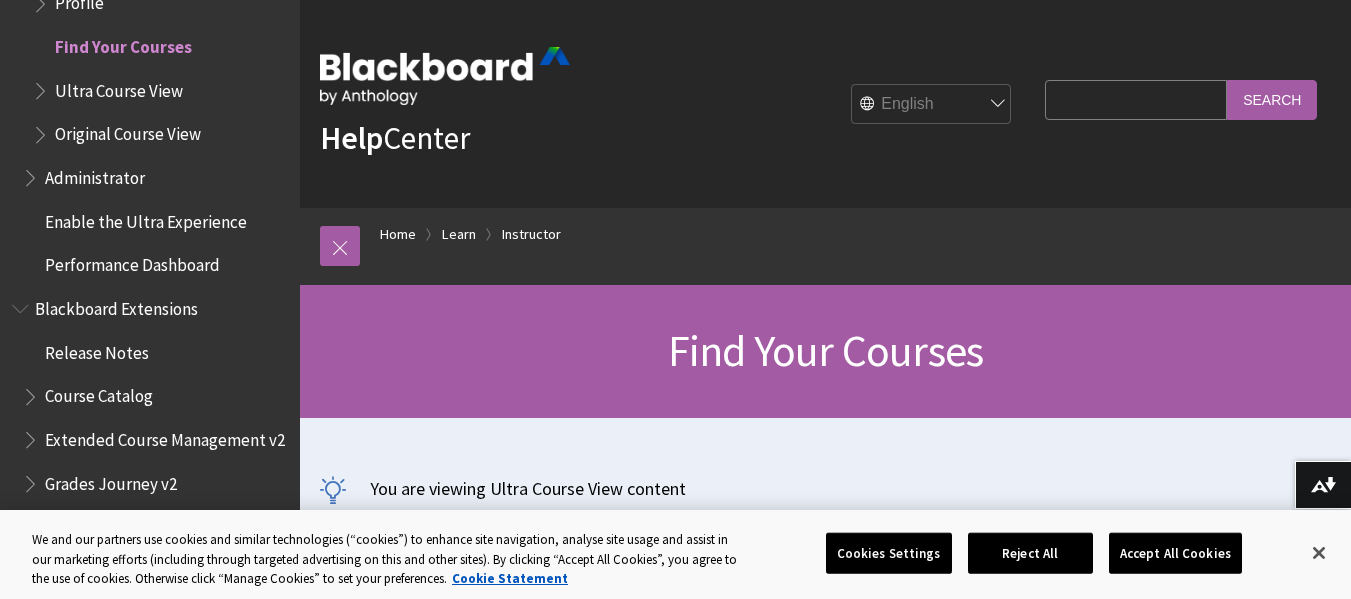 click on "Find Your Courses" at bounding box center (123, 43) 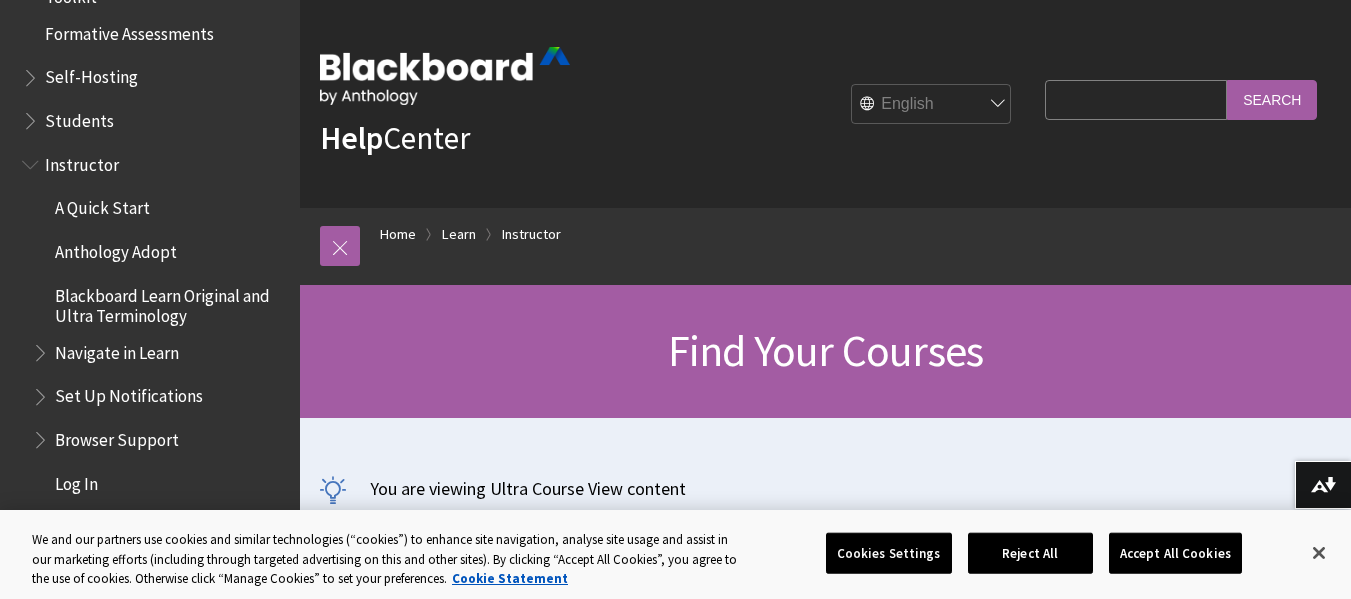 click on "Breadcrumb
Home
Learn
Instructor
All Products
Playlists
Playlists
Ally
Ally for LMS
Ally for Websites
Ally Ally for LMS Ally for Websites
Blackboard App" at bounding box center (825, 246) 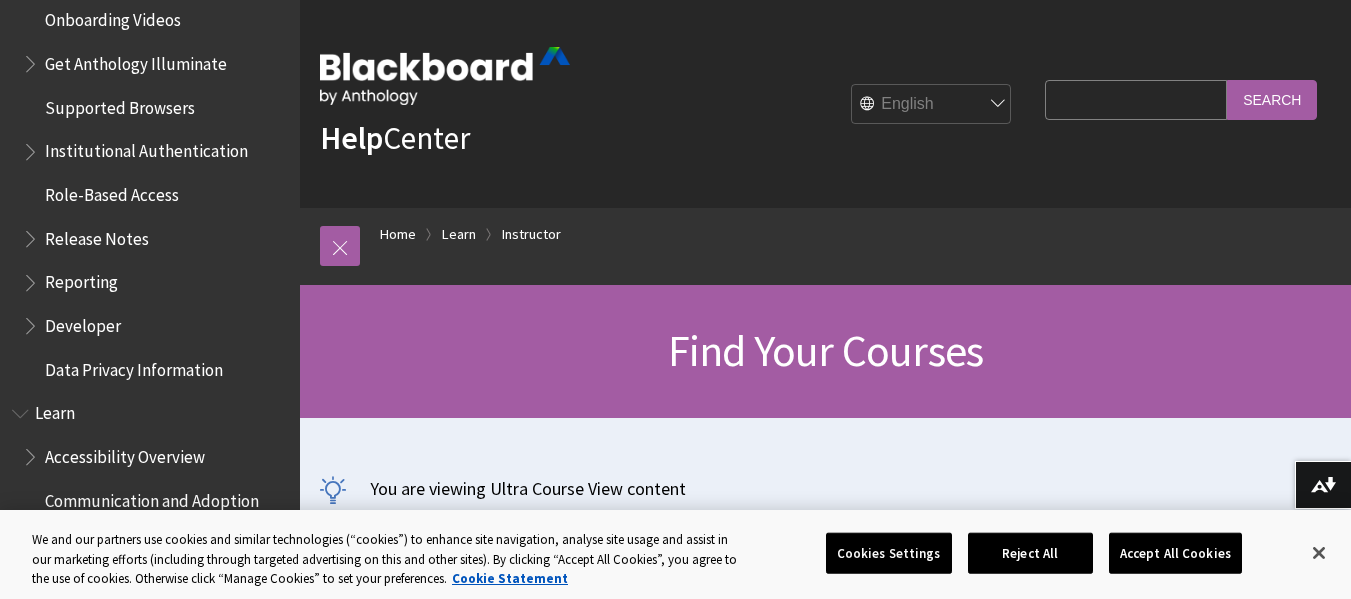 scroll, scrollTop: 804, scrollLeft: 0, axis: vertical 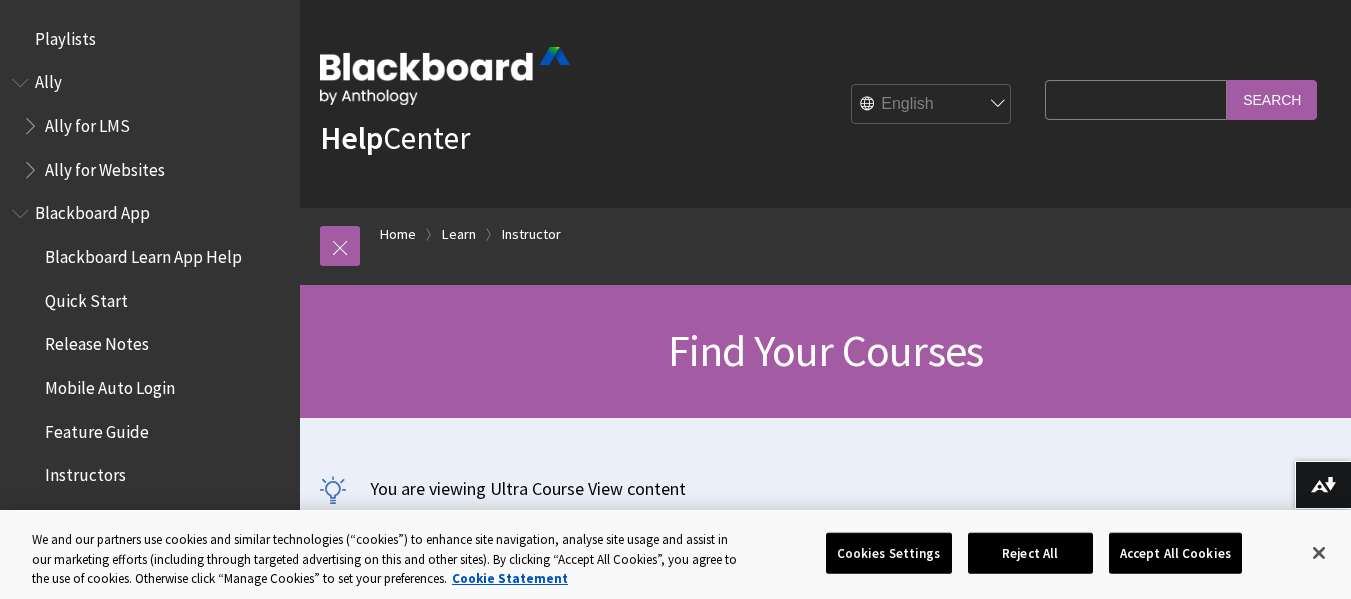 click on "Search Query" at bounding box center (1136, 99) 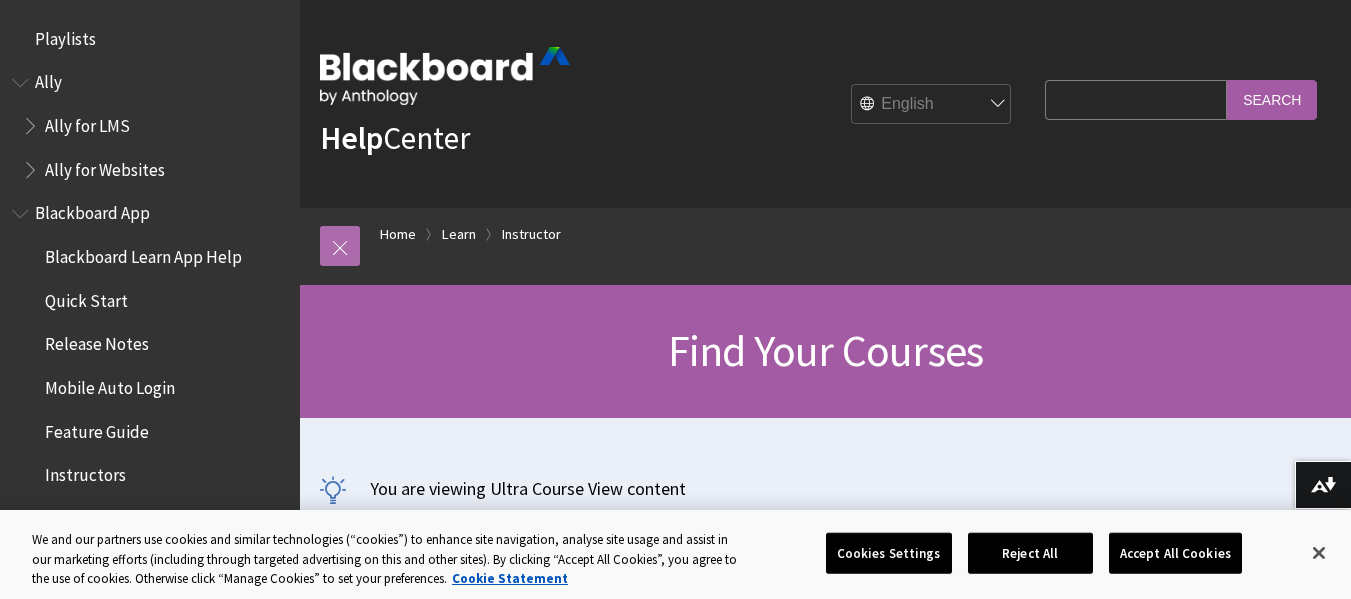 click at bounding box center [340, 246] 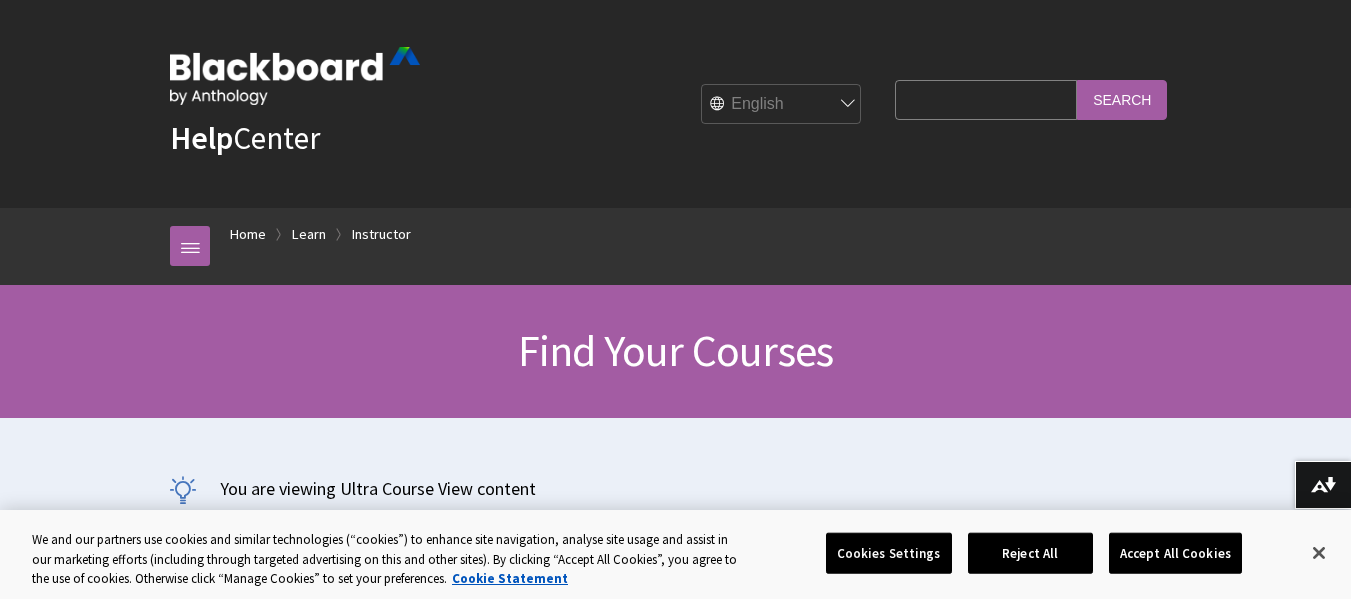 click on "Help  Center
English عربية Català Cymraeg Deutsch Español Suomi Français עברית Italiano 日本語 한국어 Nederlands Norsk (Bokmål) Português, Brasil Русский Svenska Türkçe 简体中文 Français Canadien
Search Query
Search" at bounding box center [675, 104] 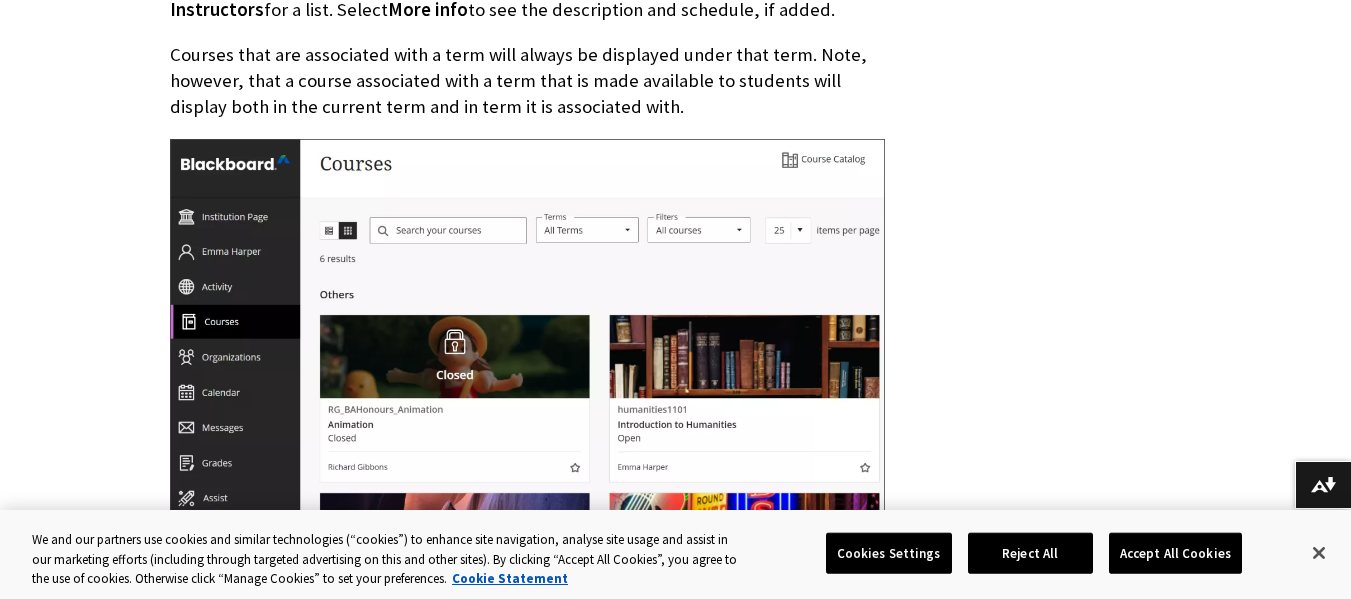 scroll, scrollTop: 920, scrollLeft: 0, axis: vertical 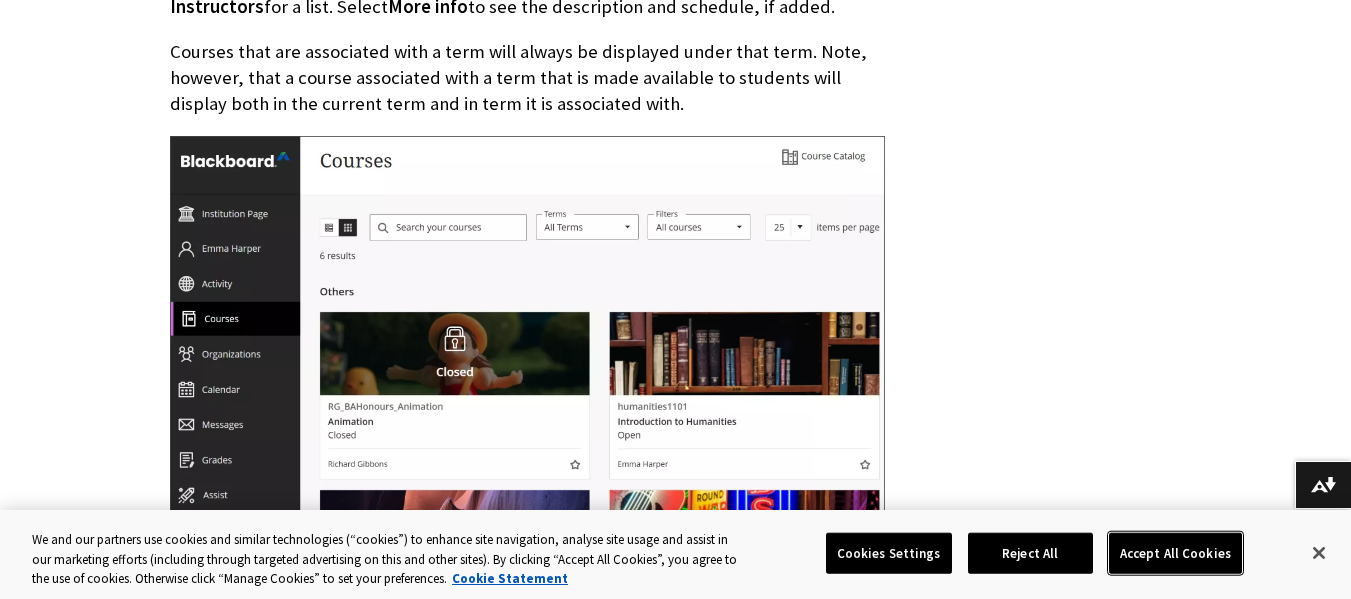 click on "Accept All Cookies" at bounding box center [1175, 553] 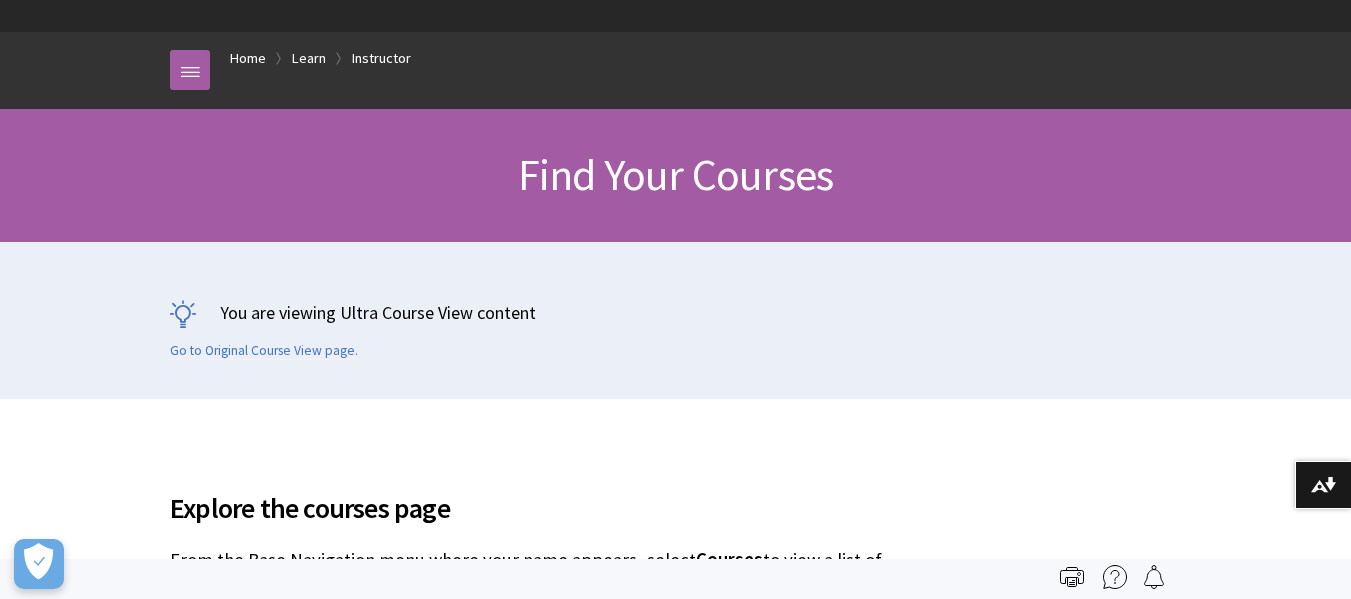 scroll, scrollTop: 0, scrollLeft: 0, axis: both 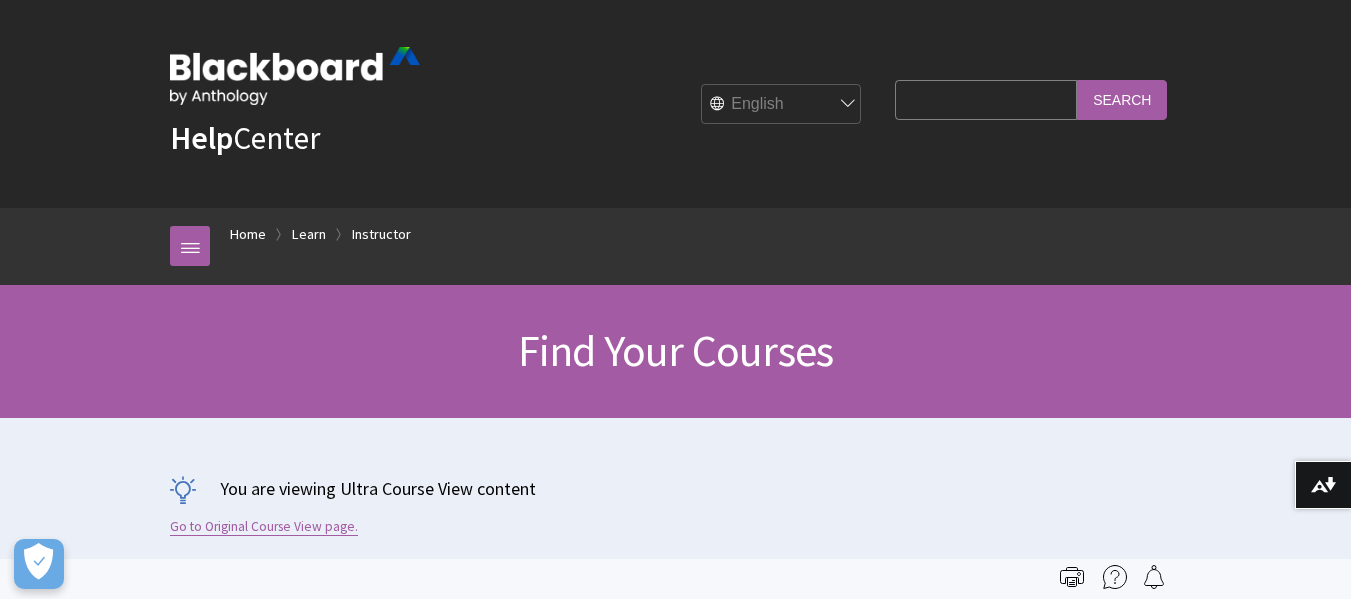 click on "Go to Original Course View page." at bounding box center [264, 527] 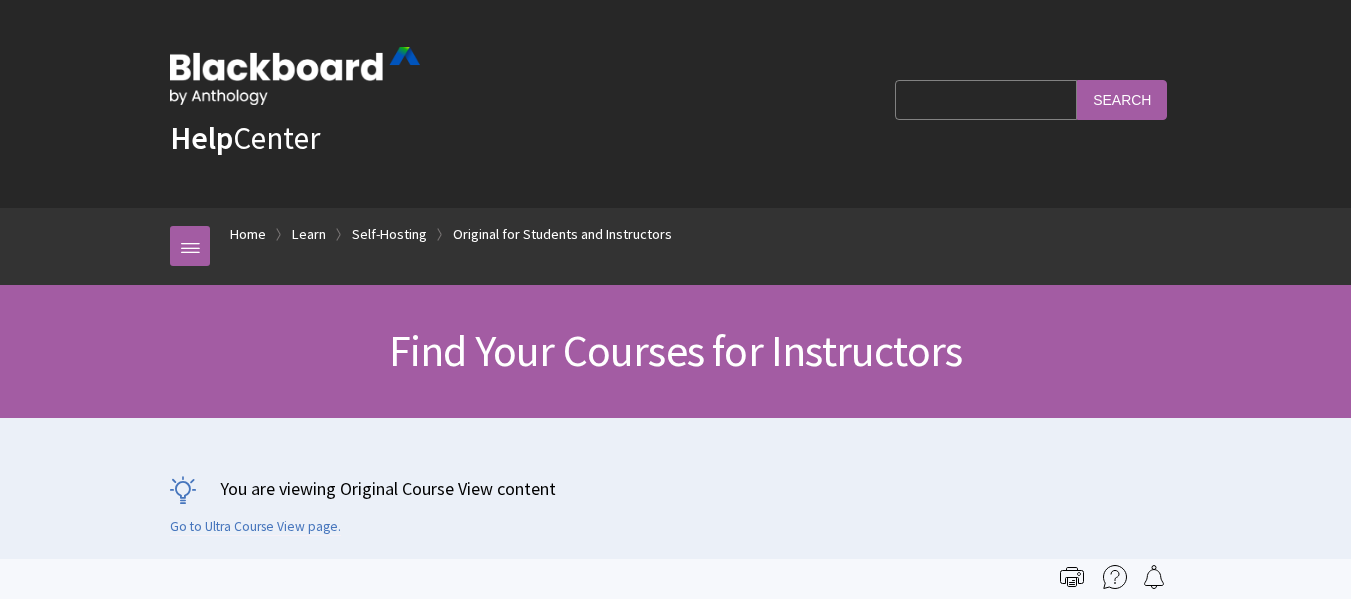 scroll, scrollTop: 0, scrollLeft: 0, axis: both 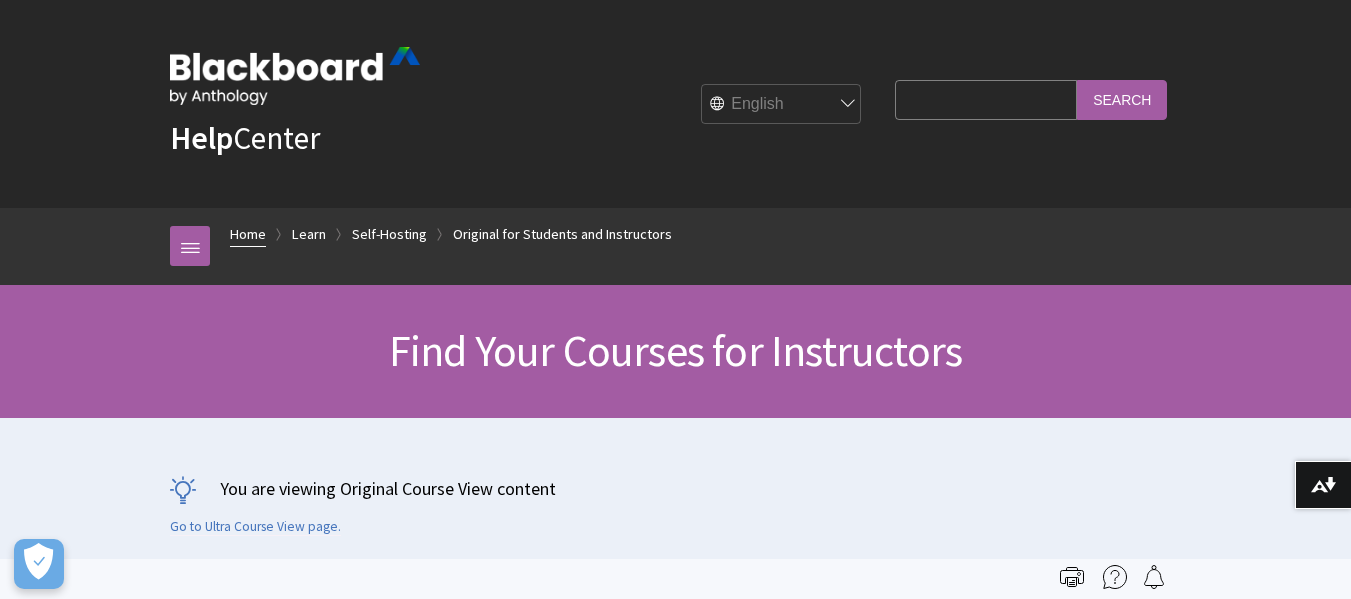 click on "Home" at bounding box center (248, 234) 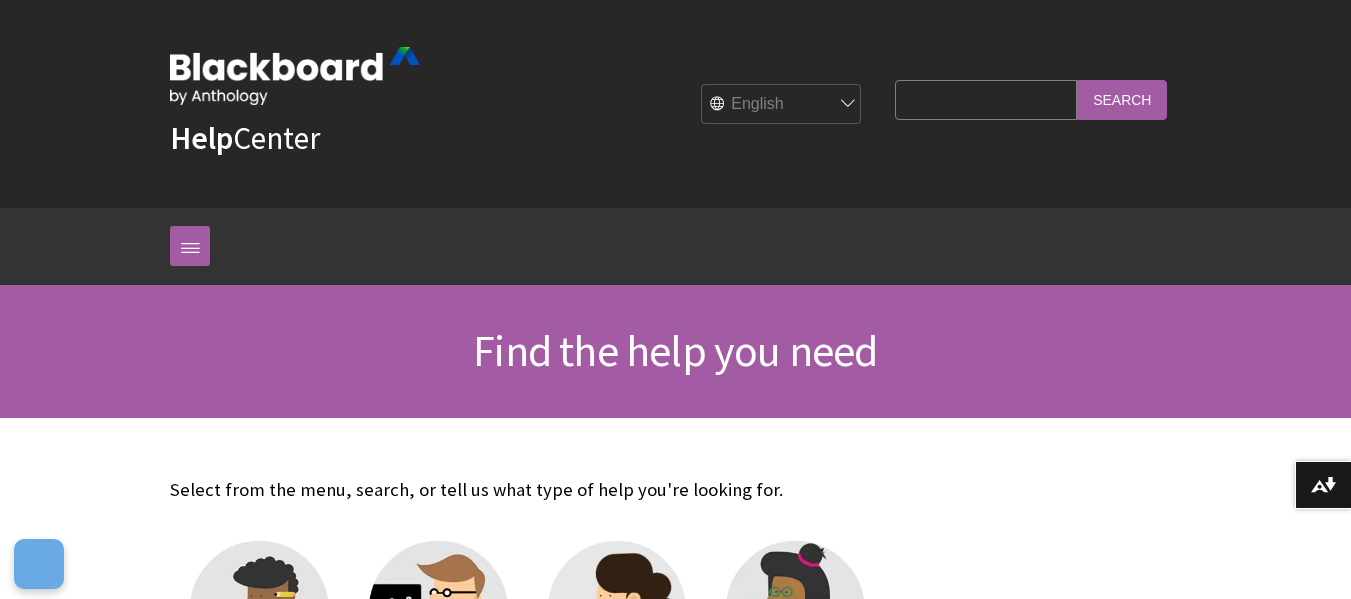 scroll, scrollTop: 0, scrollLeft: 0, axis: both 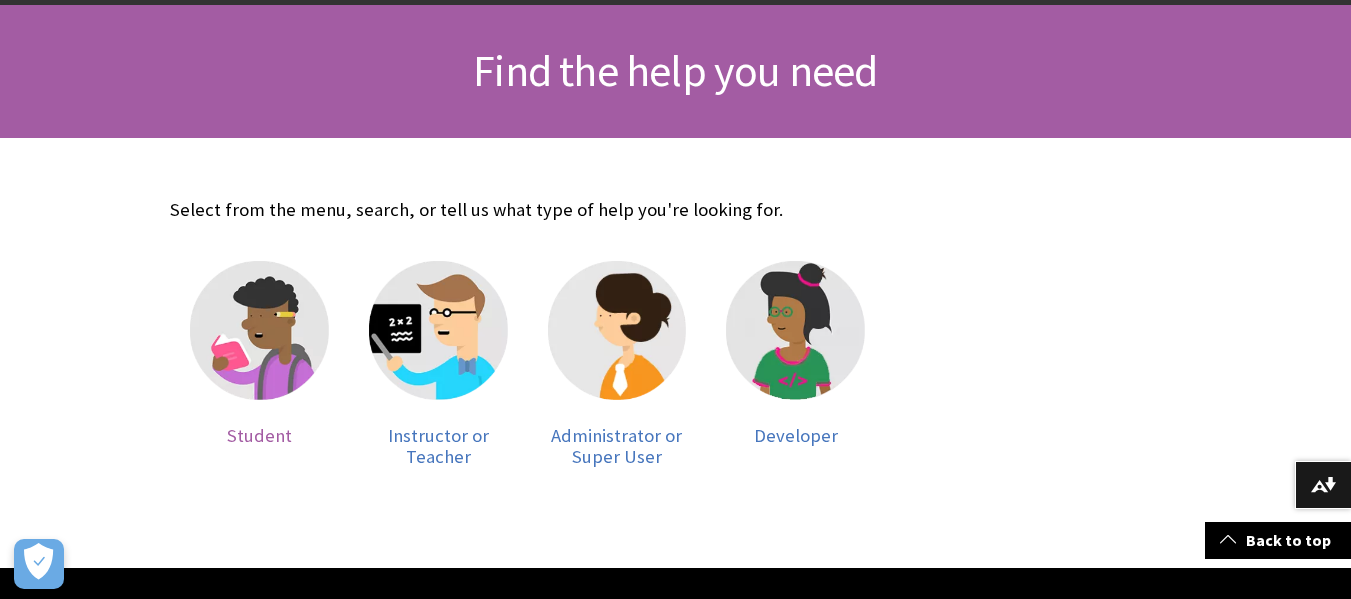 click at bounding box center [259, 330] 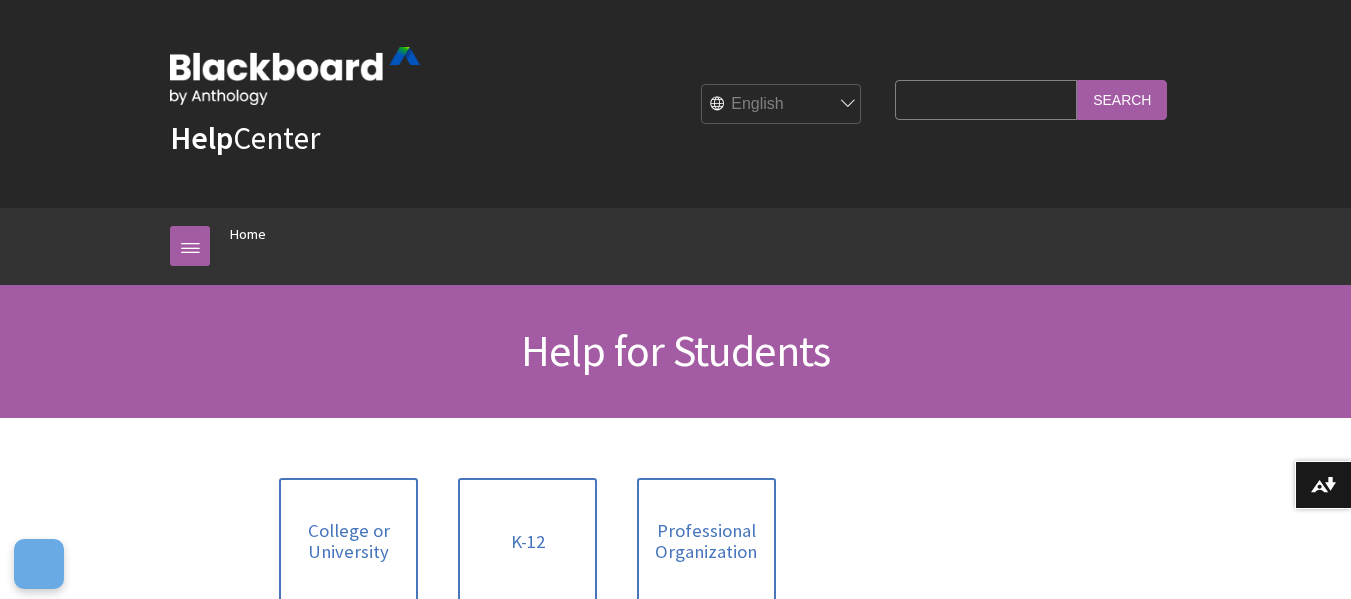 scroll, scrollTop: 0, scrollLeft: 0, axis: both 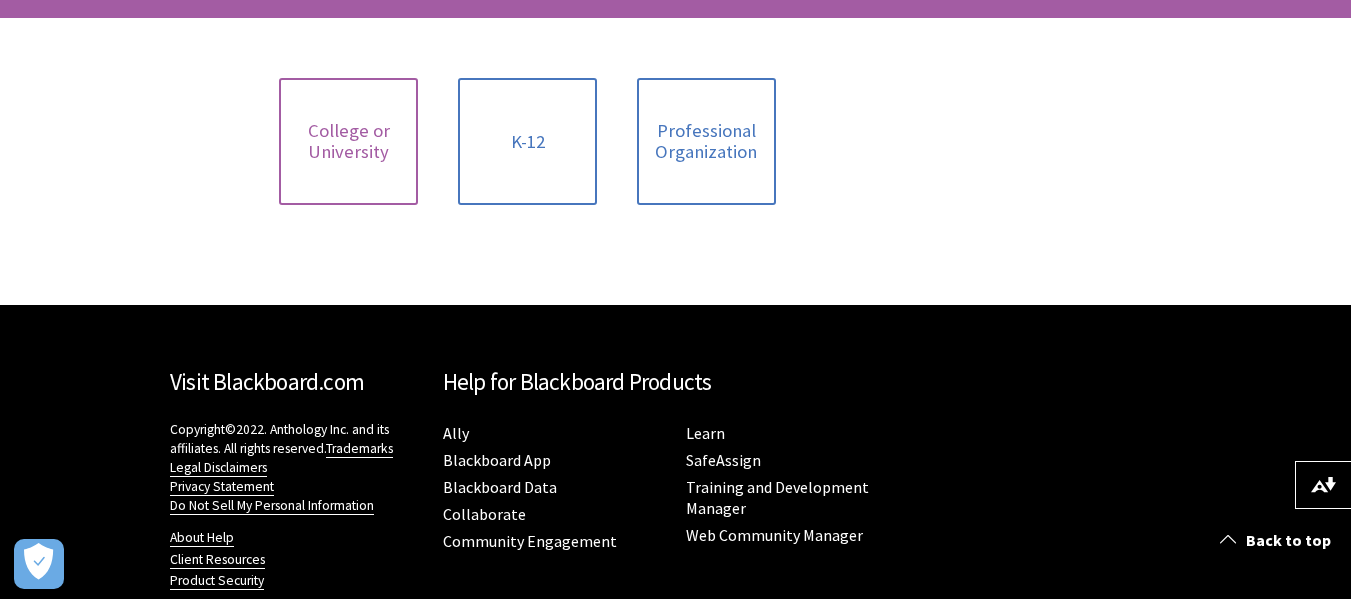 click on "College or University" at bounding box center [348, 141] 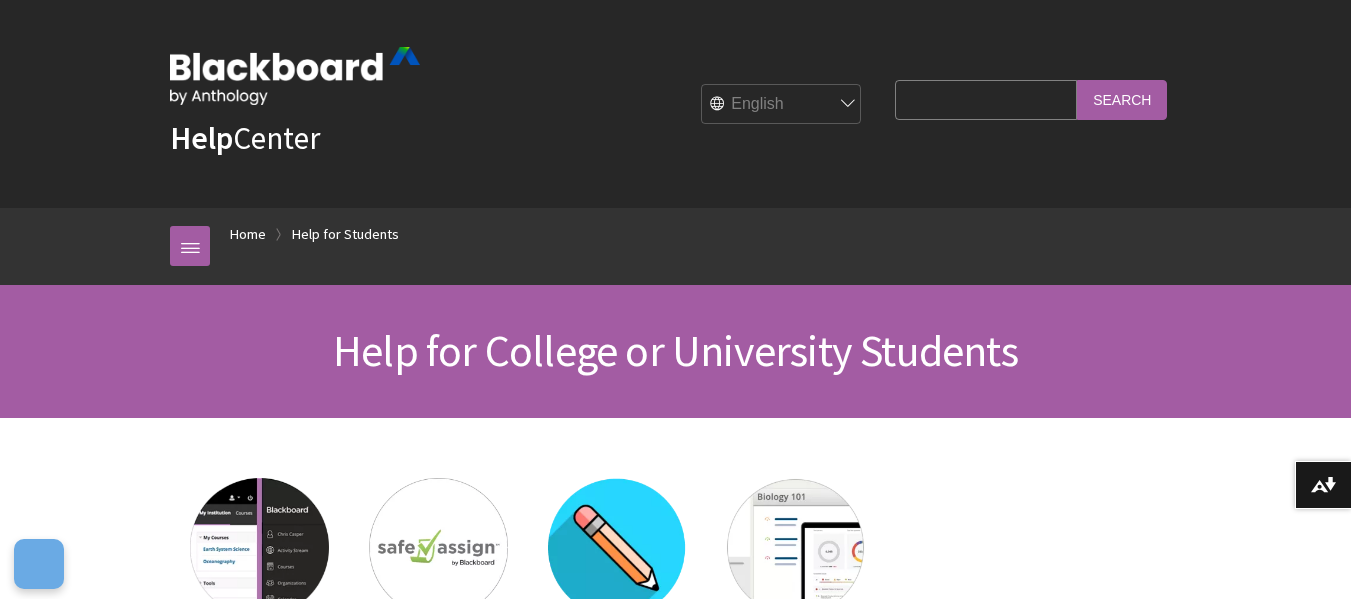scroll, scrollTop: 0, scrollLeft: 0, axis: both 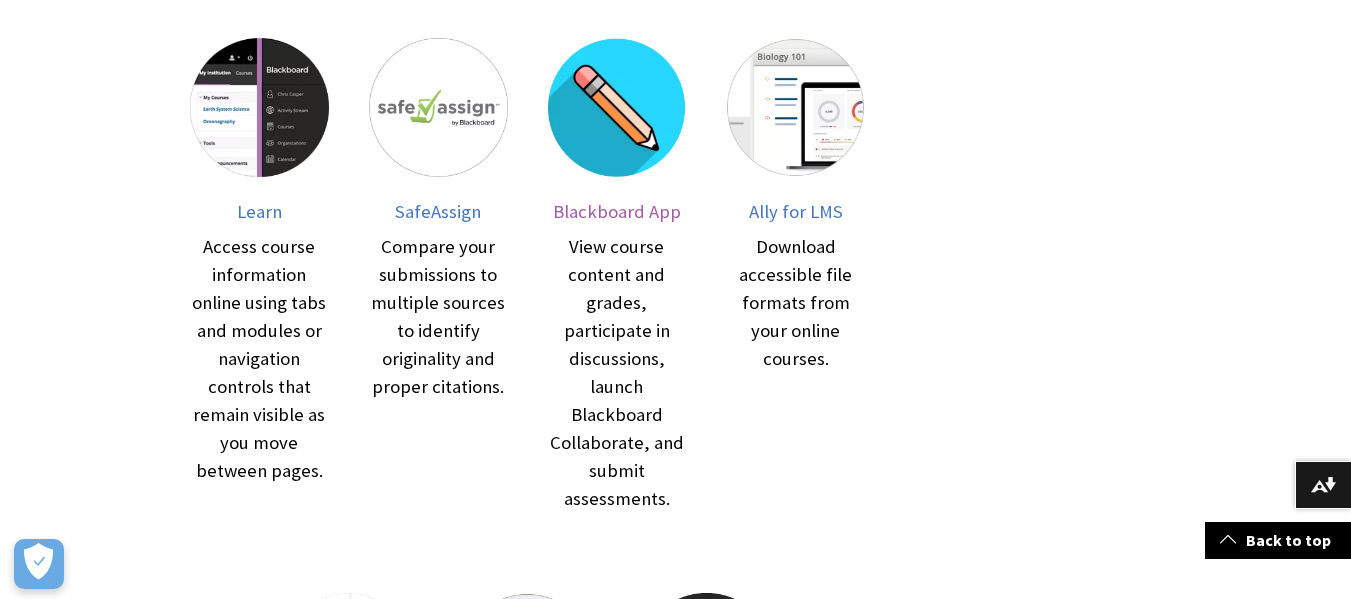 click on "Blackboard App" at bounding box center [617, 211] 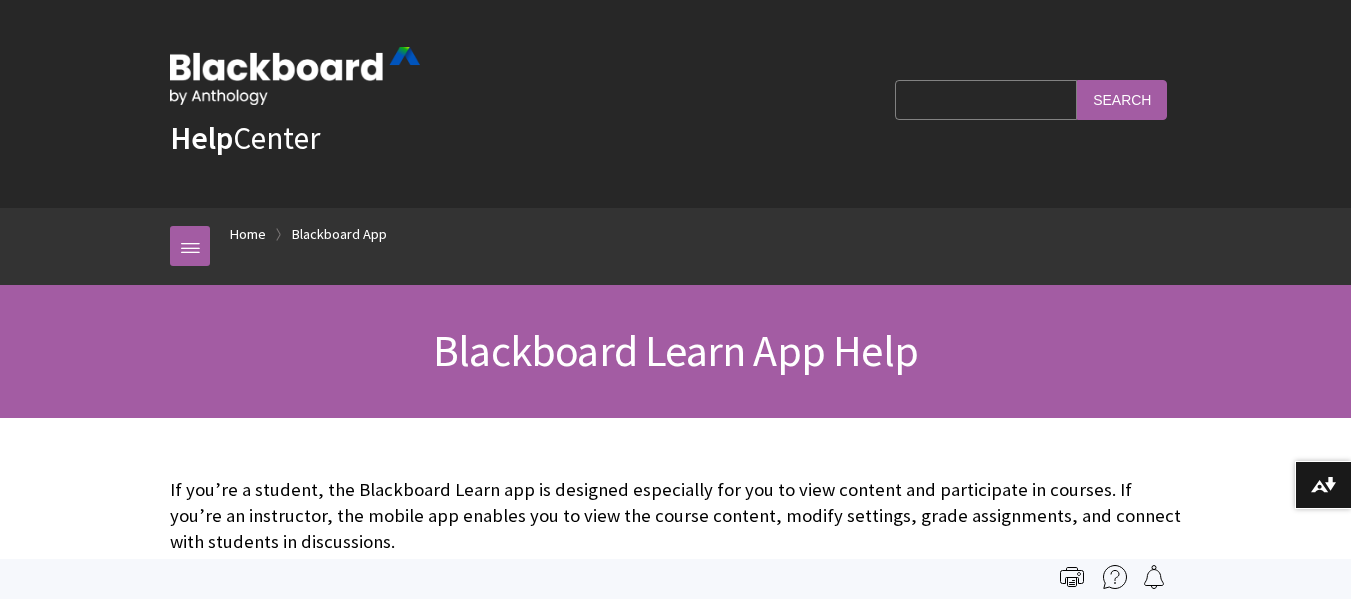 scroll, scrollTop: 0, scrollLeft: 0, axis: both 